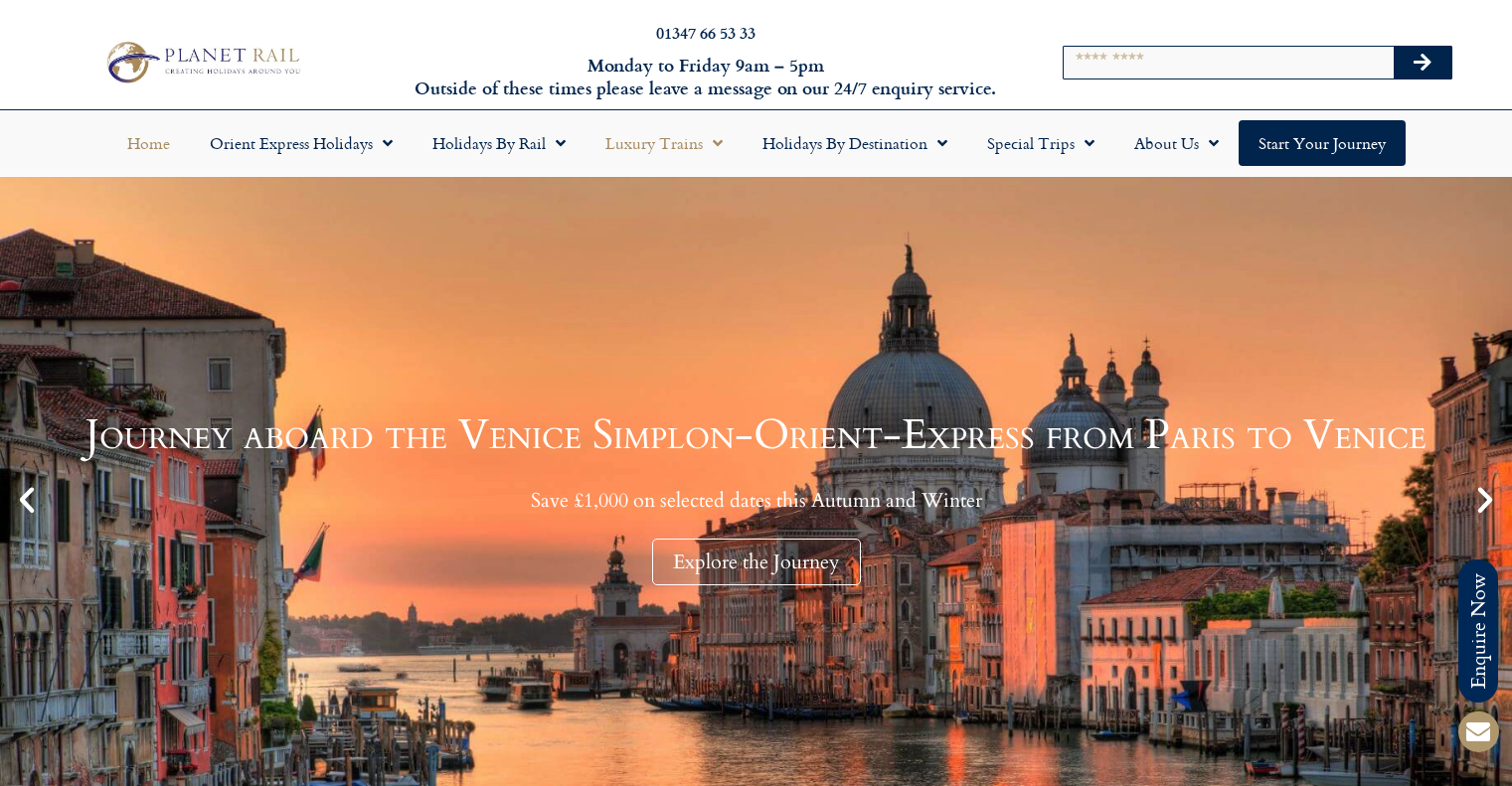 scroll, scrollTop: 0, scrollLeft: 0, axis: both 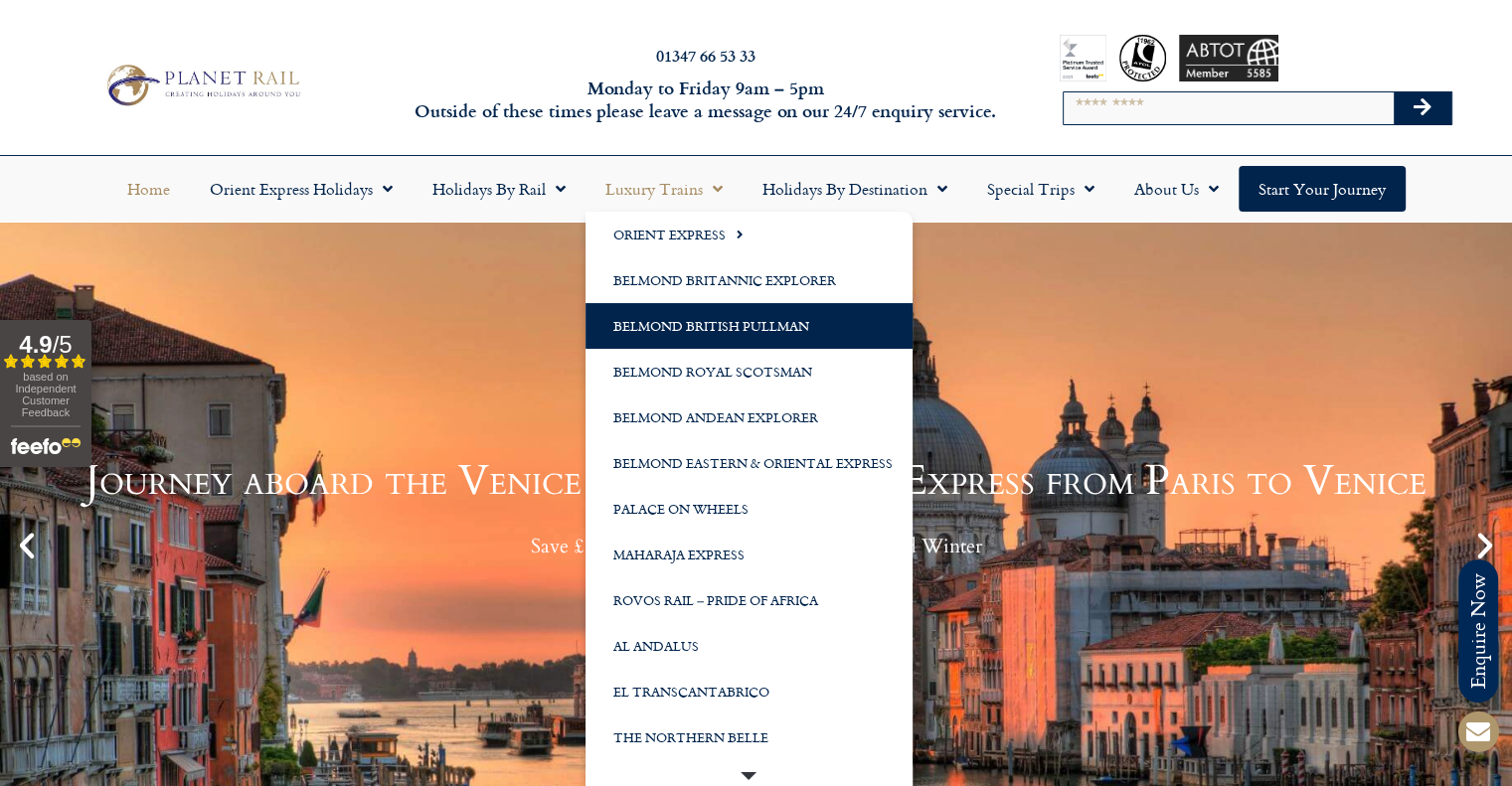 click on "Belmond British Pullman" 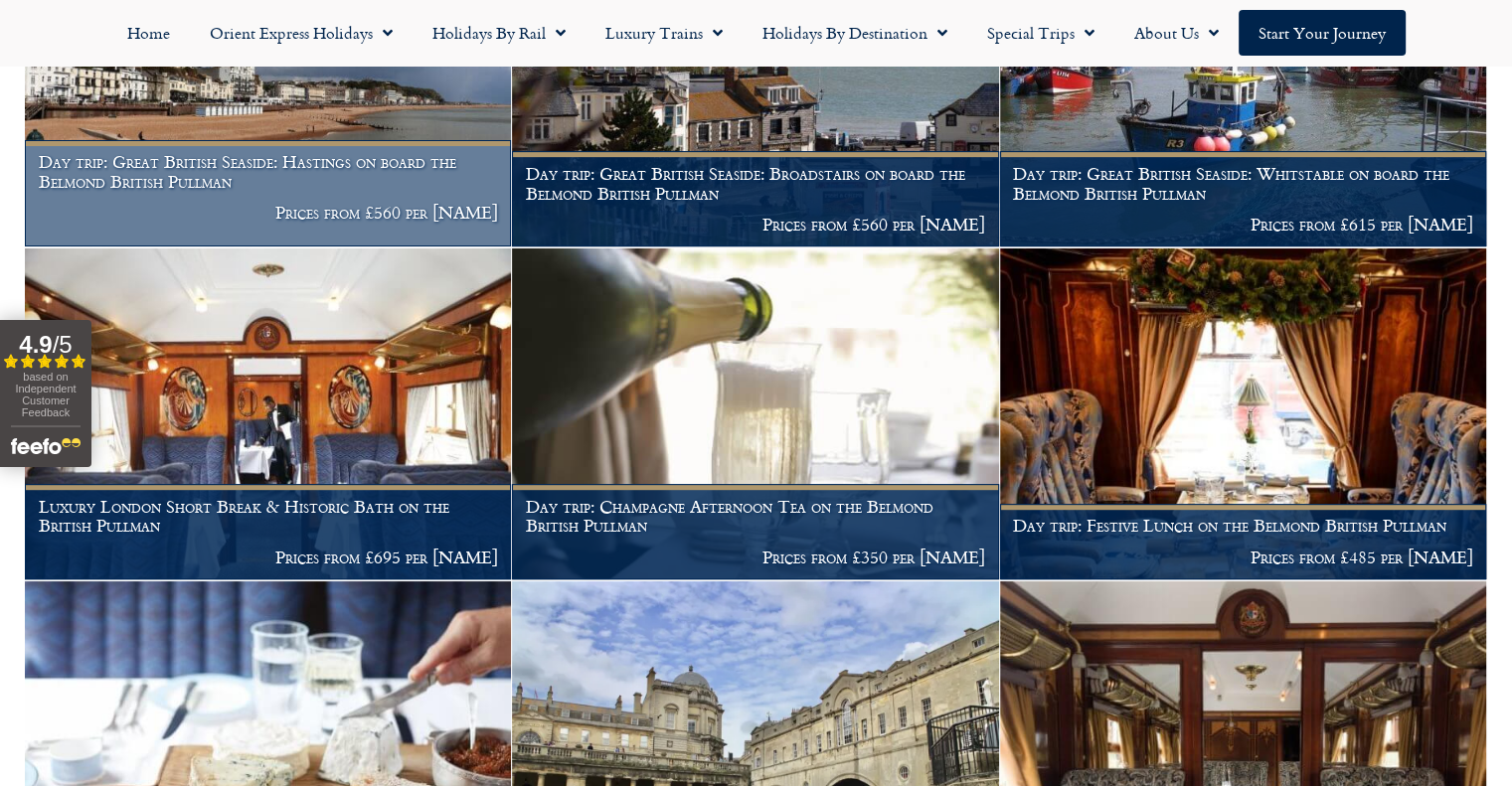 scroll, scrollTop: 1038, scrollLeft: 0, axis: vertical 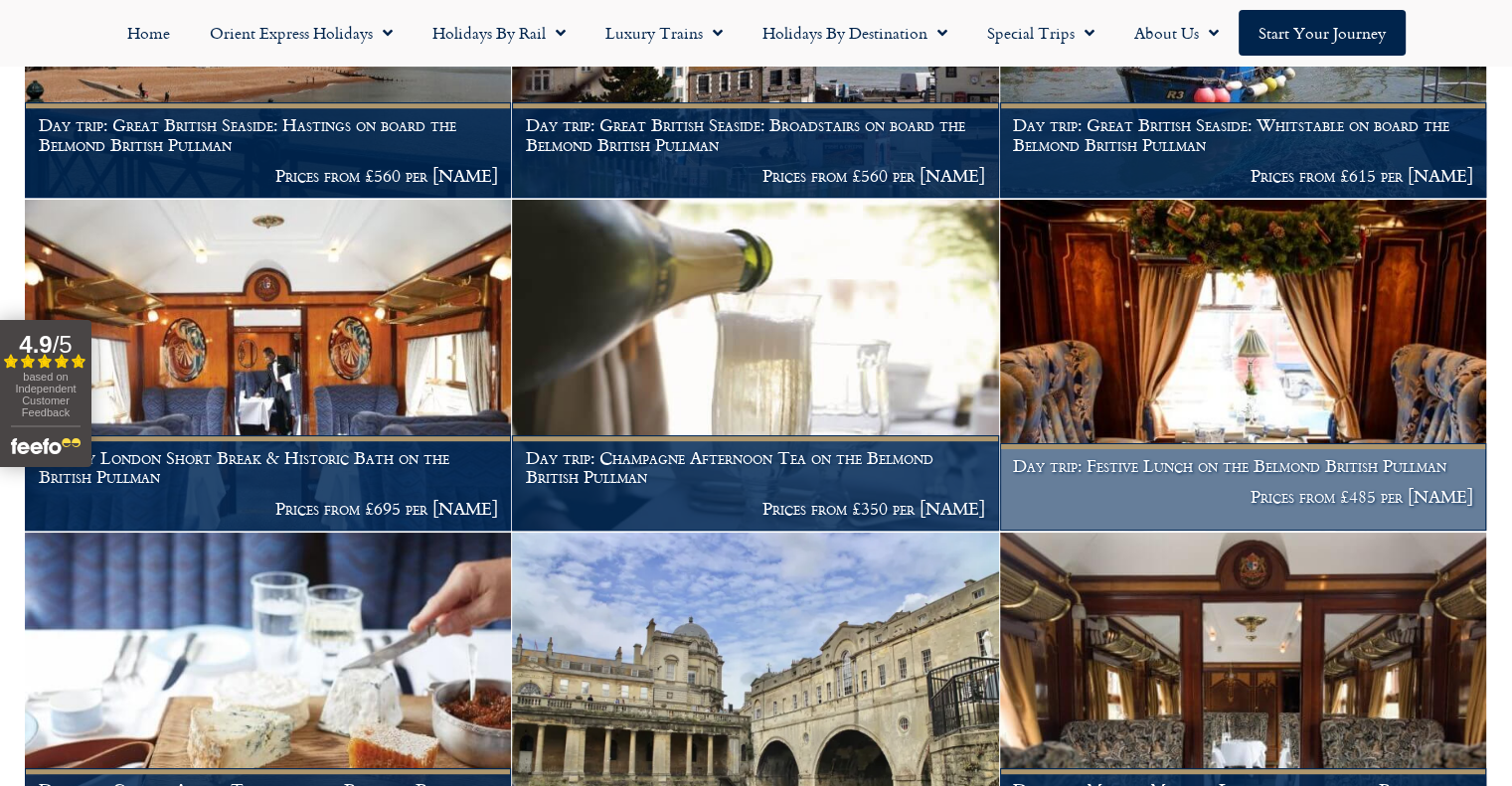 click at bounding box center (1243, 365) 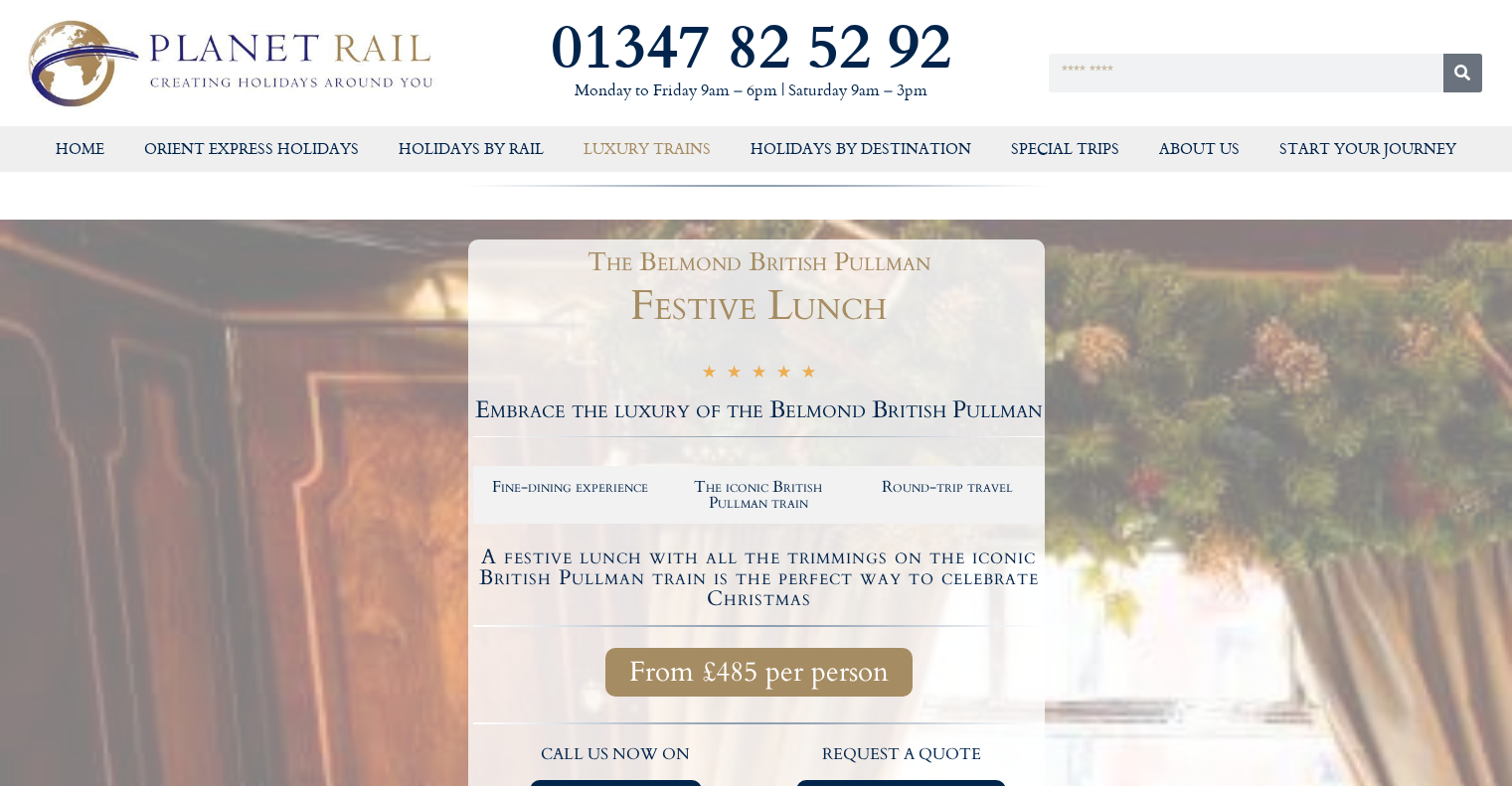 scroll, scrollTop: 0, scrollLeft: 0, axis: both 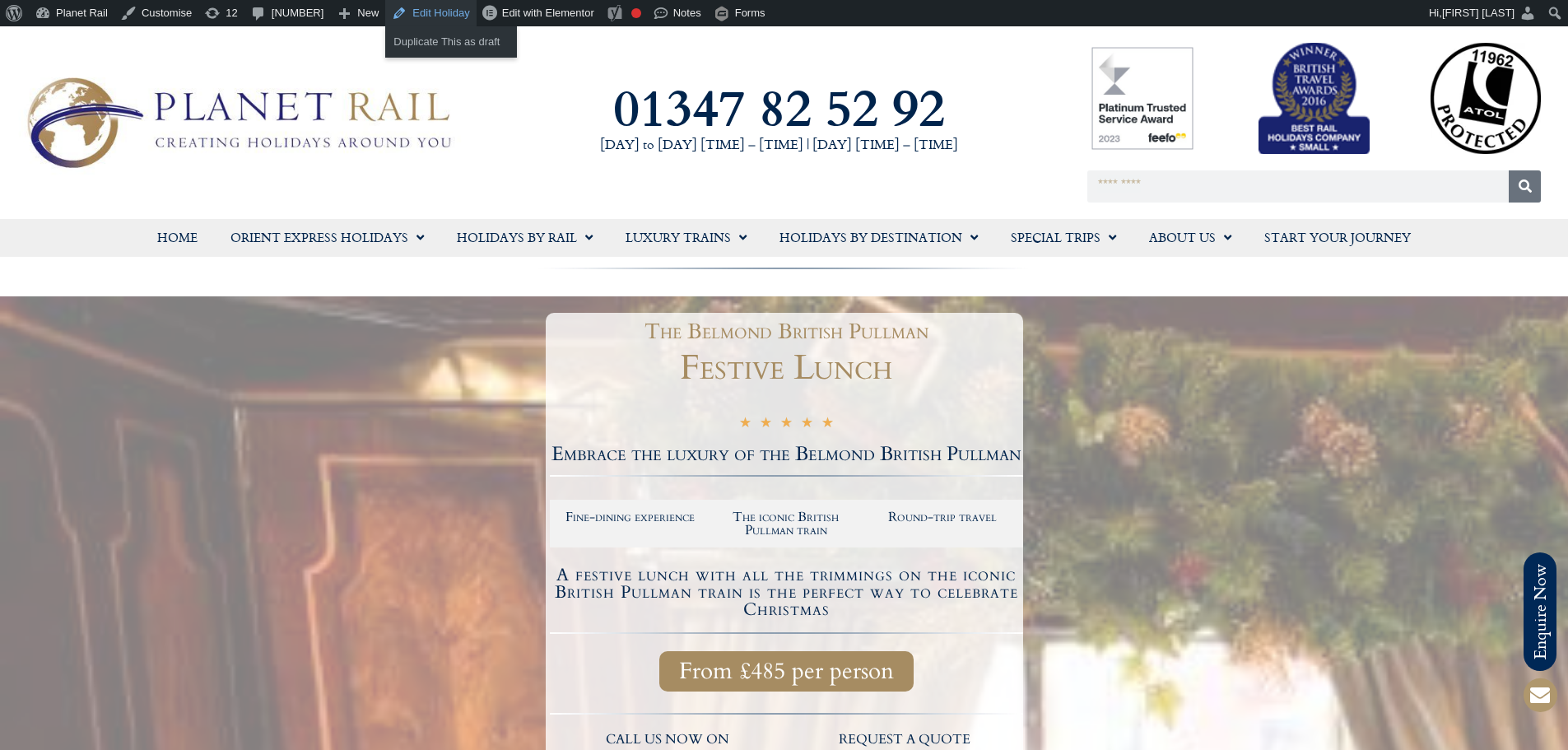 click on "Edit Holiday" at bounding box center (430, 13) 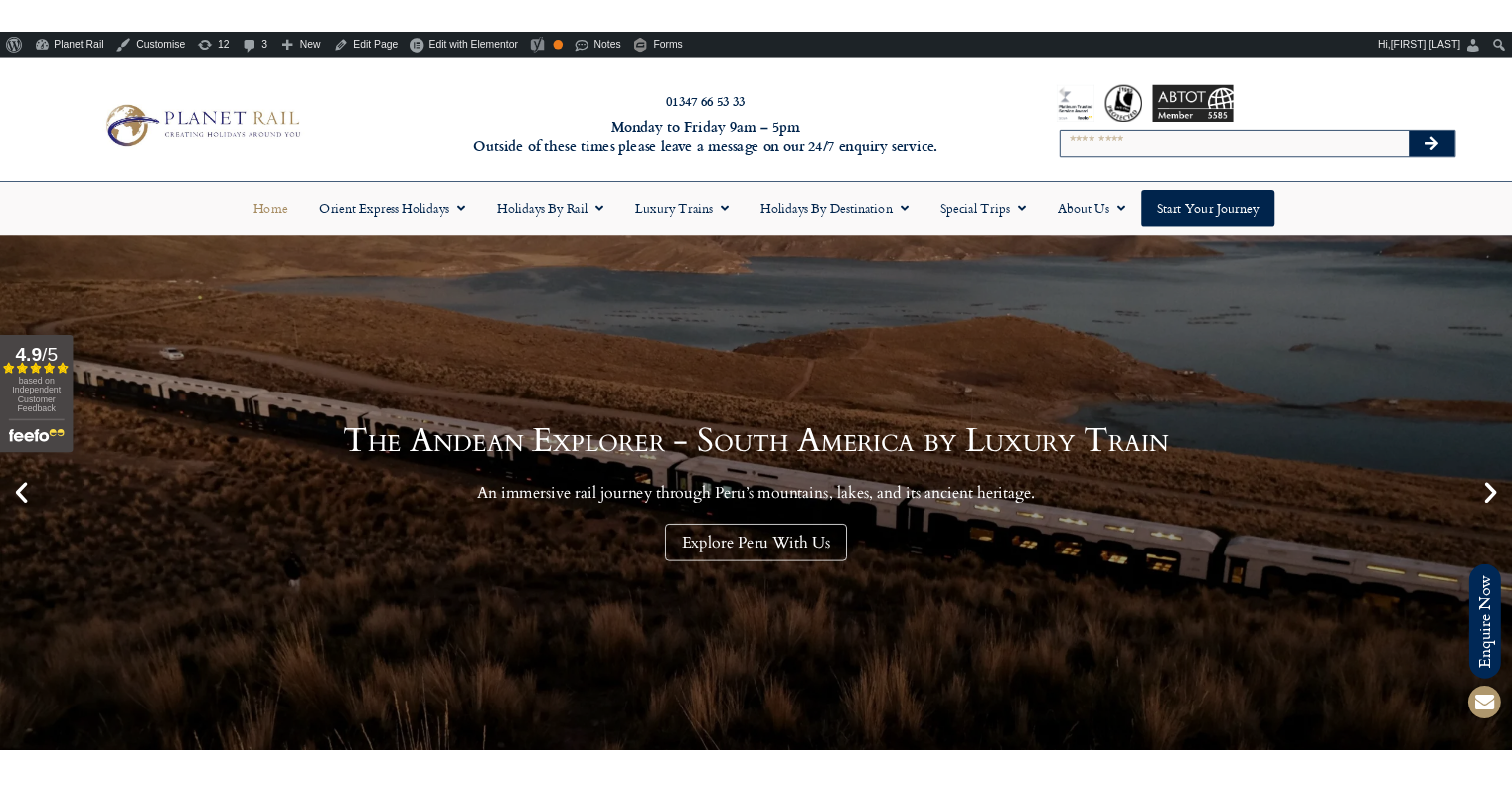 scroll, scrollTop: 0, scrollLeft: 0, axis: both 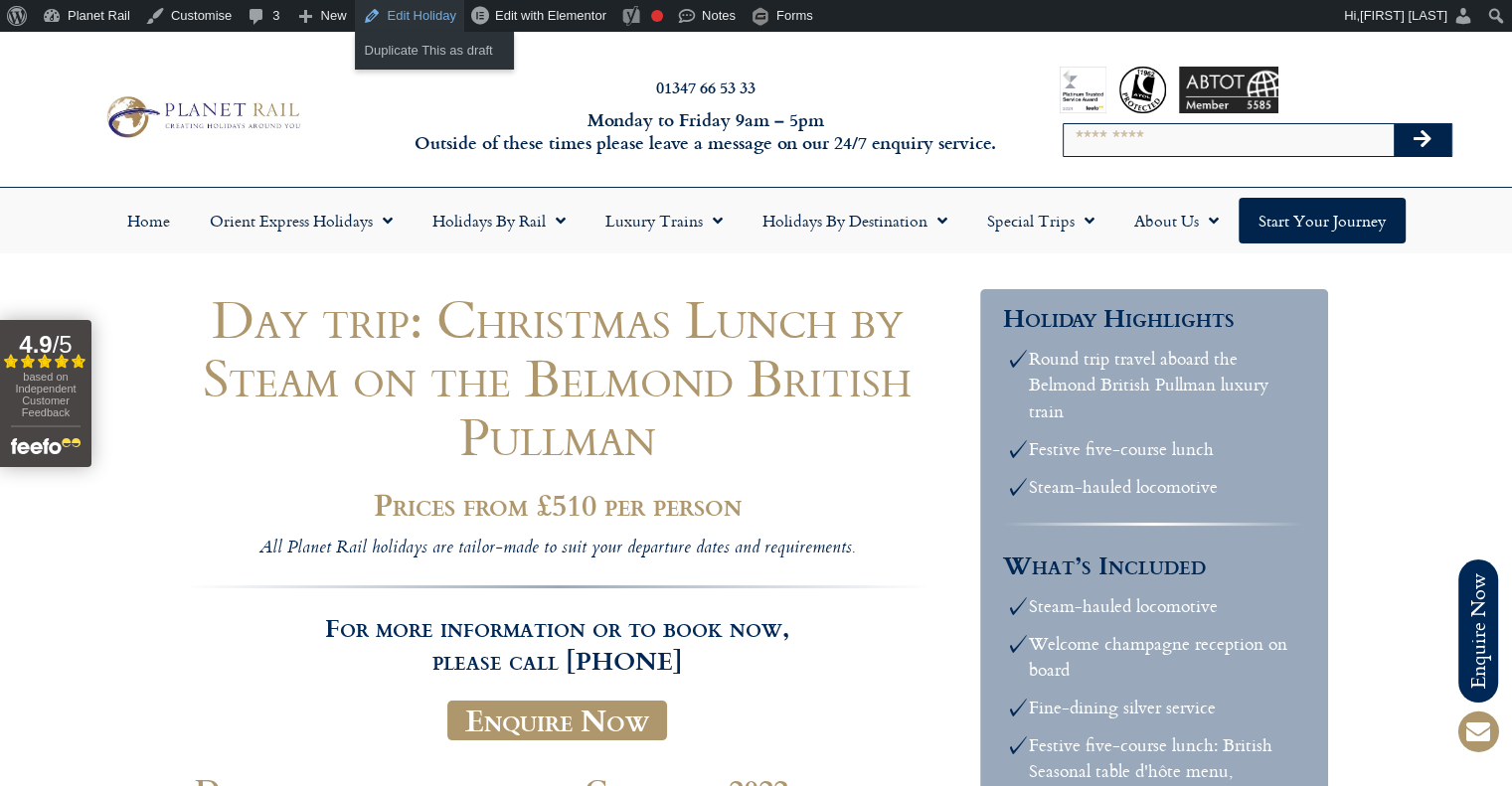 click on "Edit Holiday" at bounding box center (410, 16) 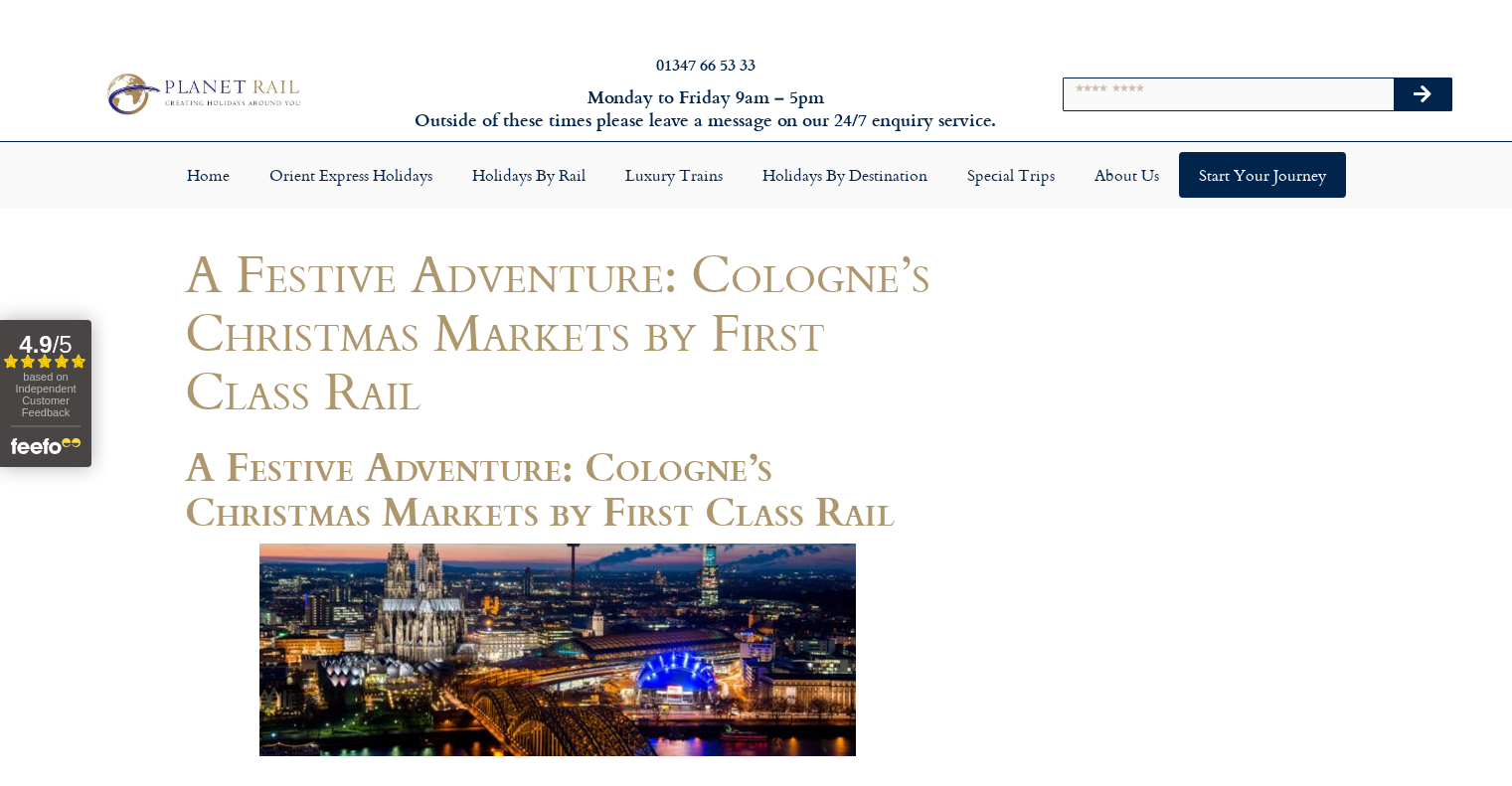 scroll, scrollTop: 0, scrollLeft: 0, axis: both 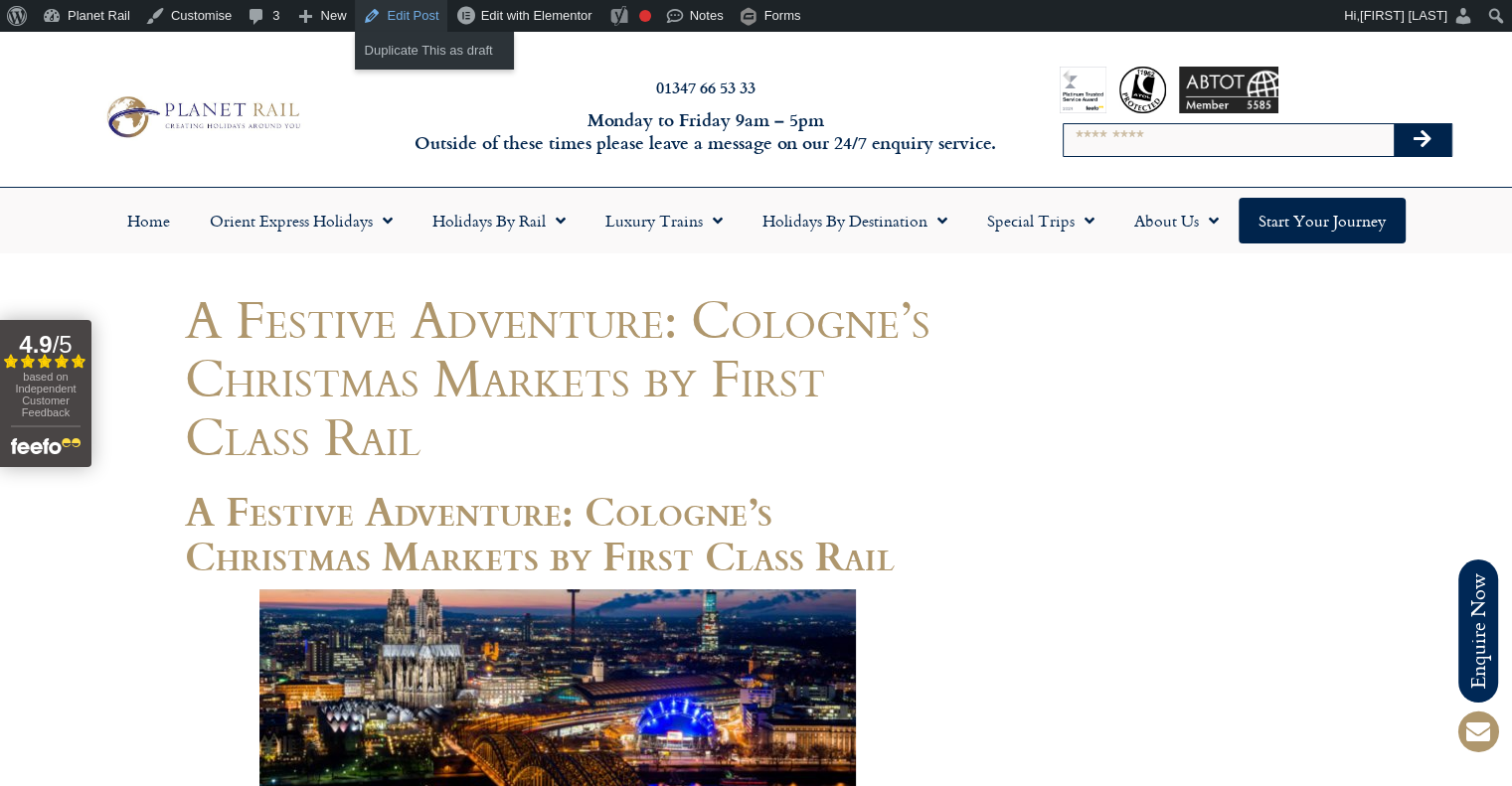 click on "Edit Post" at bounding box center [401, 16] 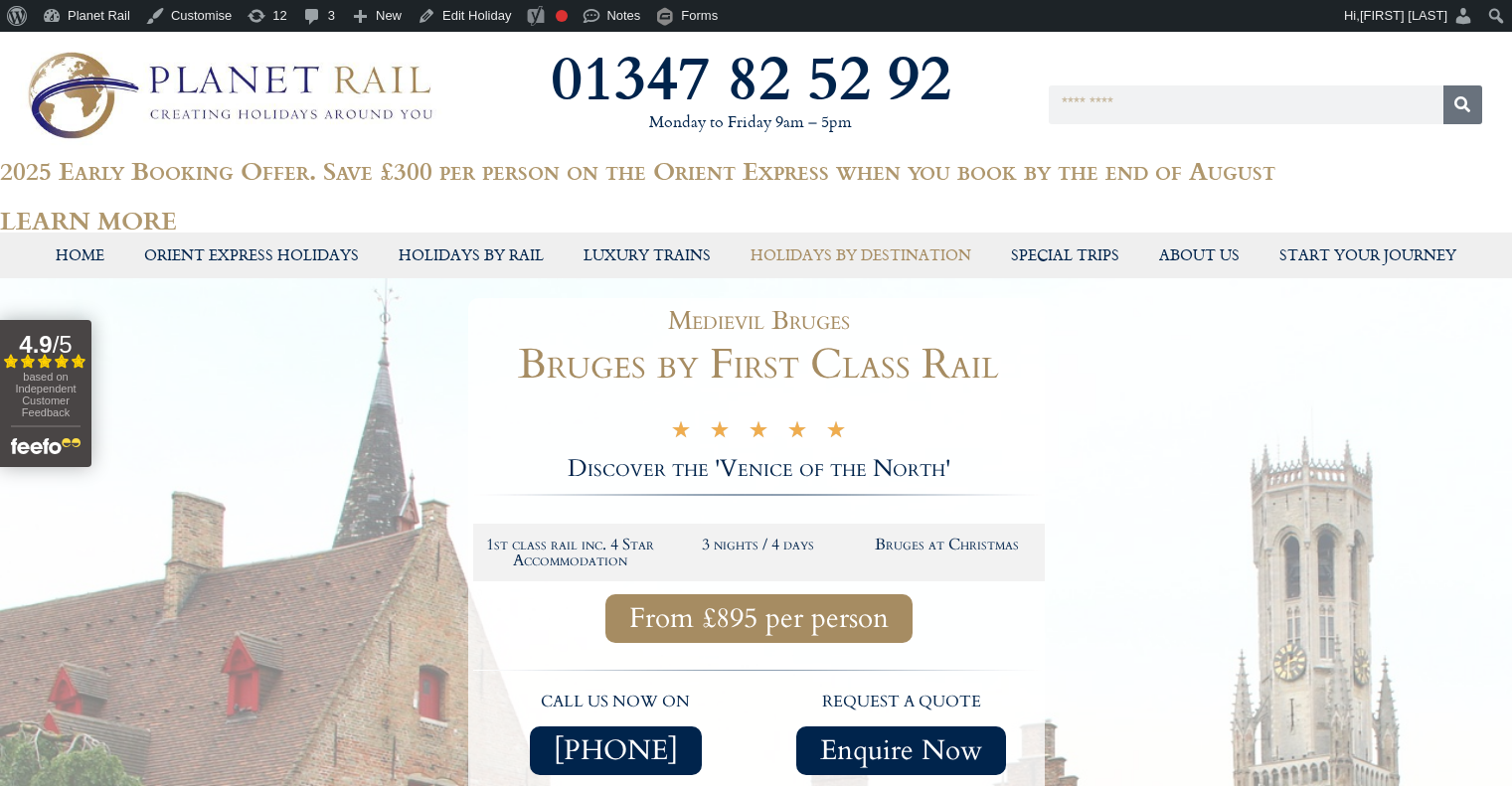 scroll, scrollTop: 0, scrollLeft: 0, axis: both 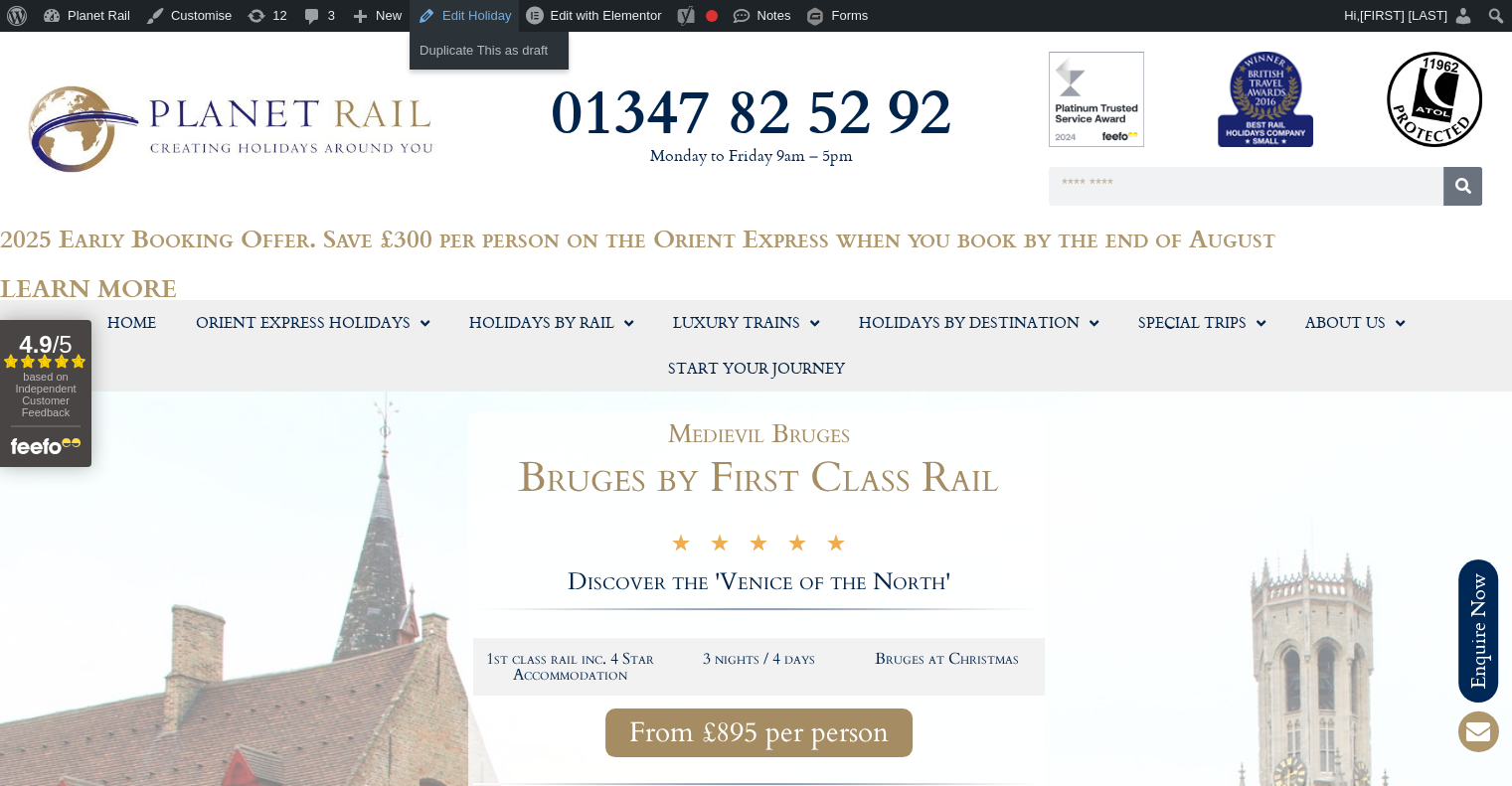 click on "Edit Holiday" at bounding box center [464, 16] 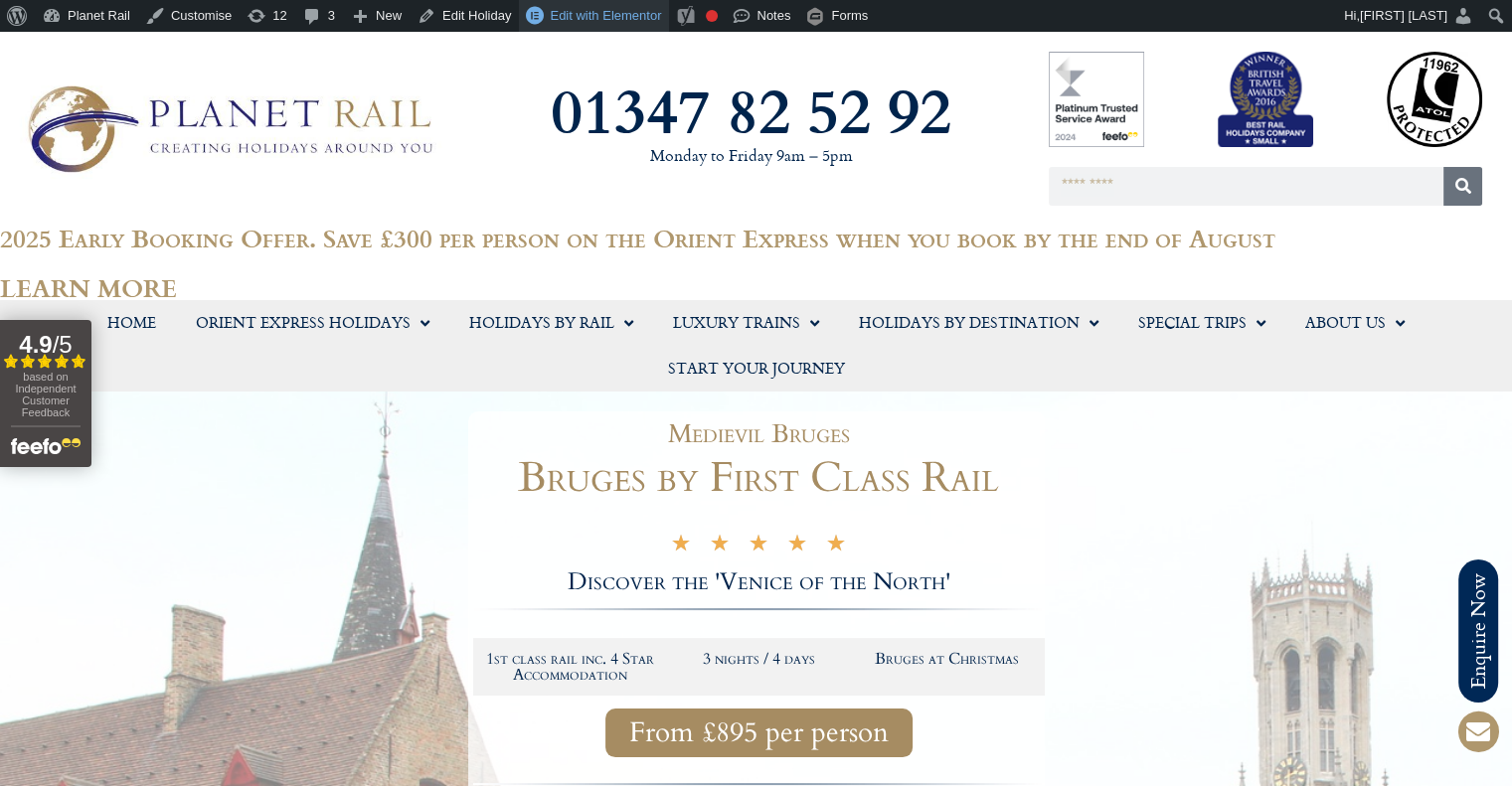 click on "Edit with Elementor" at bounding box center [605, 15] 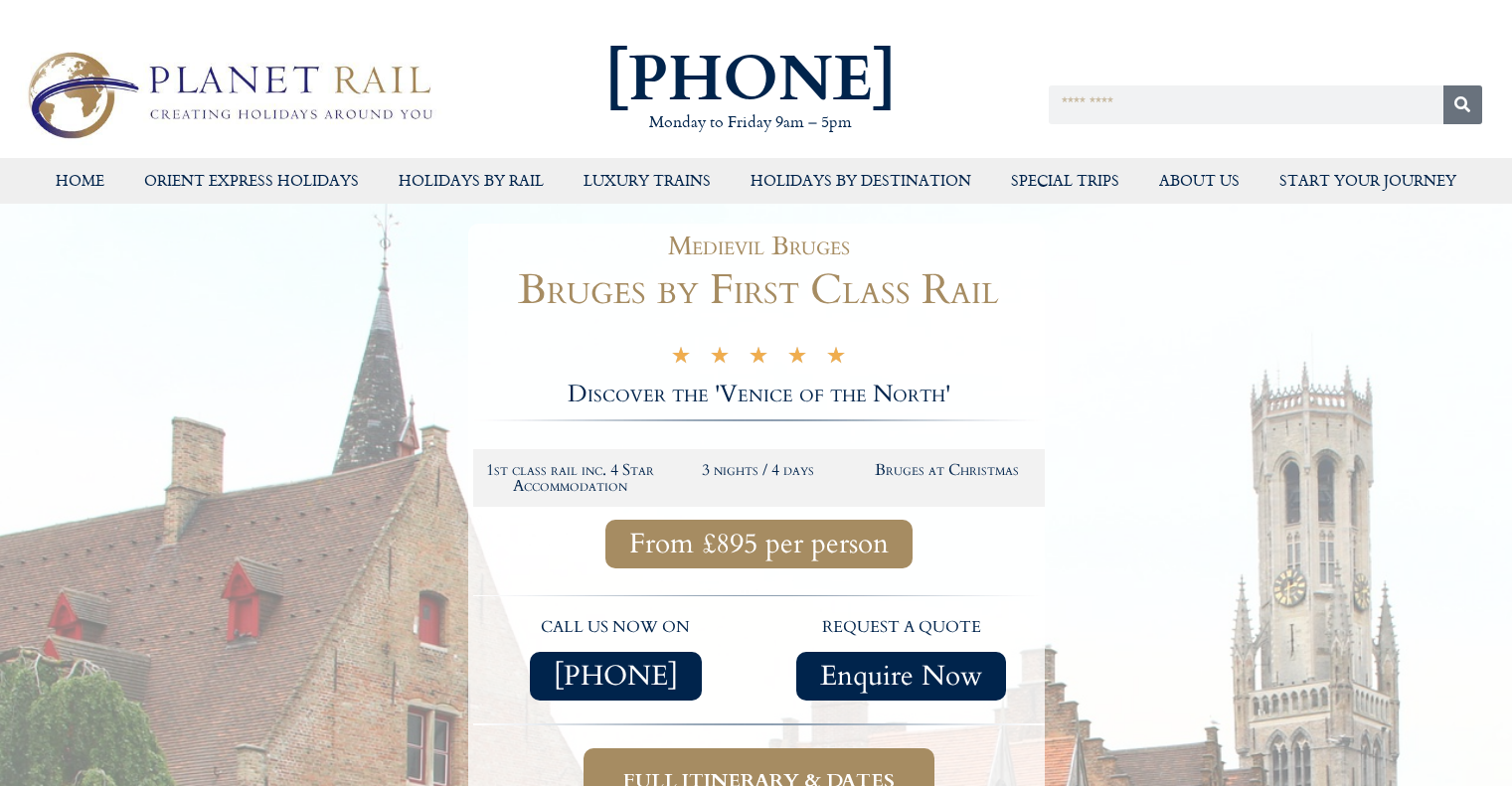 scroll, scrollTop: 0, scrollLeft: 0, axis: both 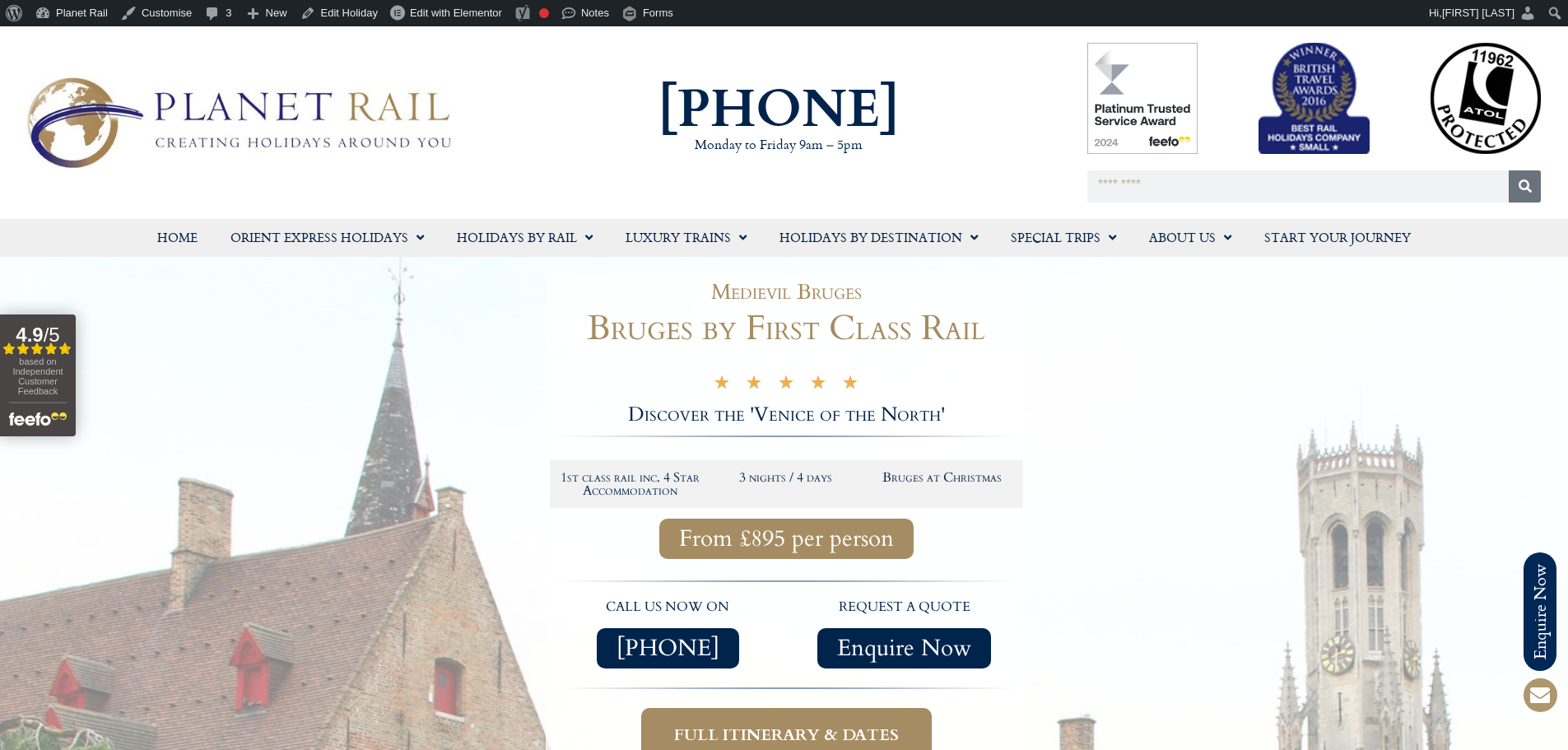 click at bounding box center [235, 122] 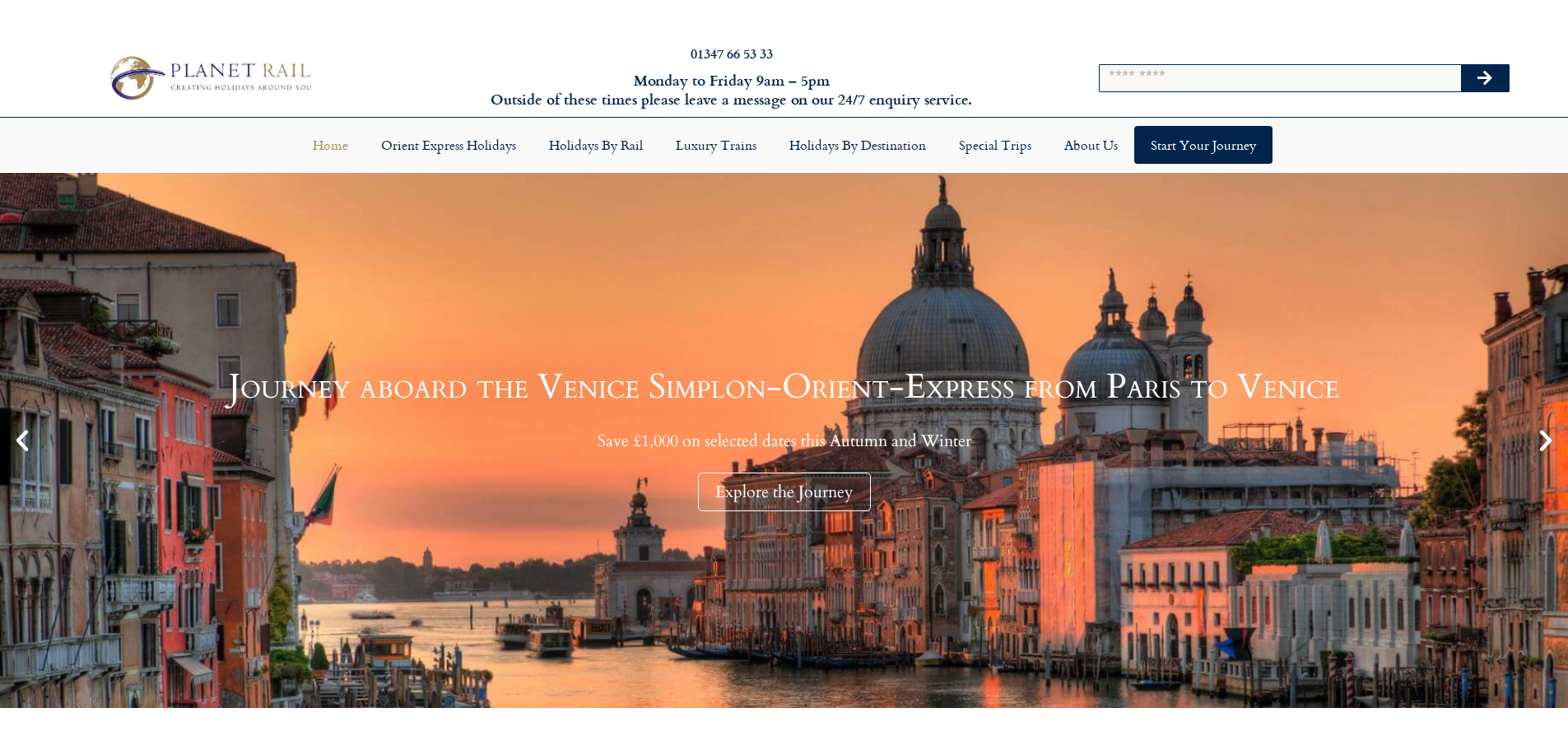 scroll, scrollTop: 0, scrollLeft: 0, axis: both 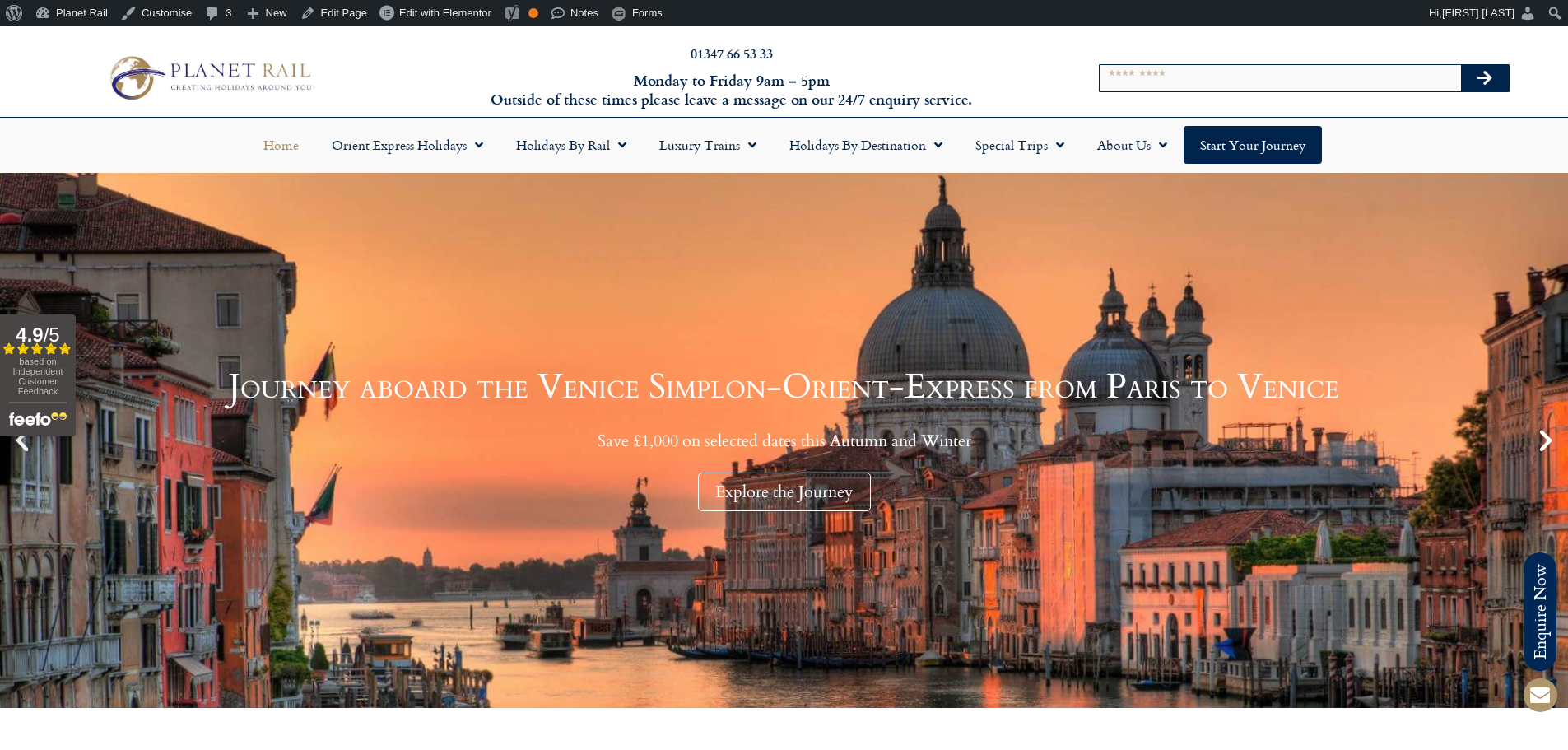 click on "Search" at bounding box center (1280, 78) 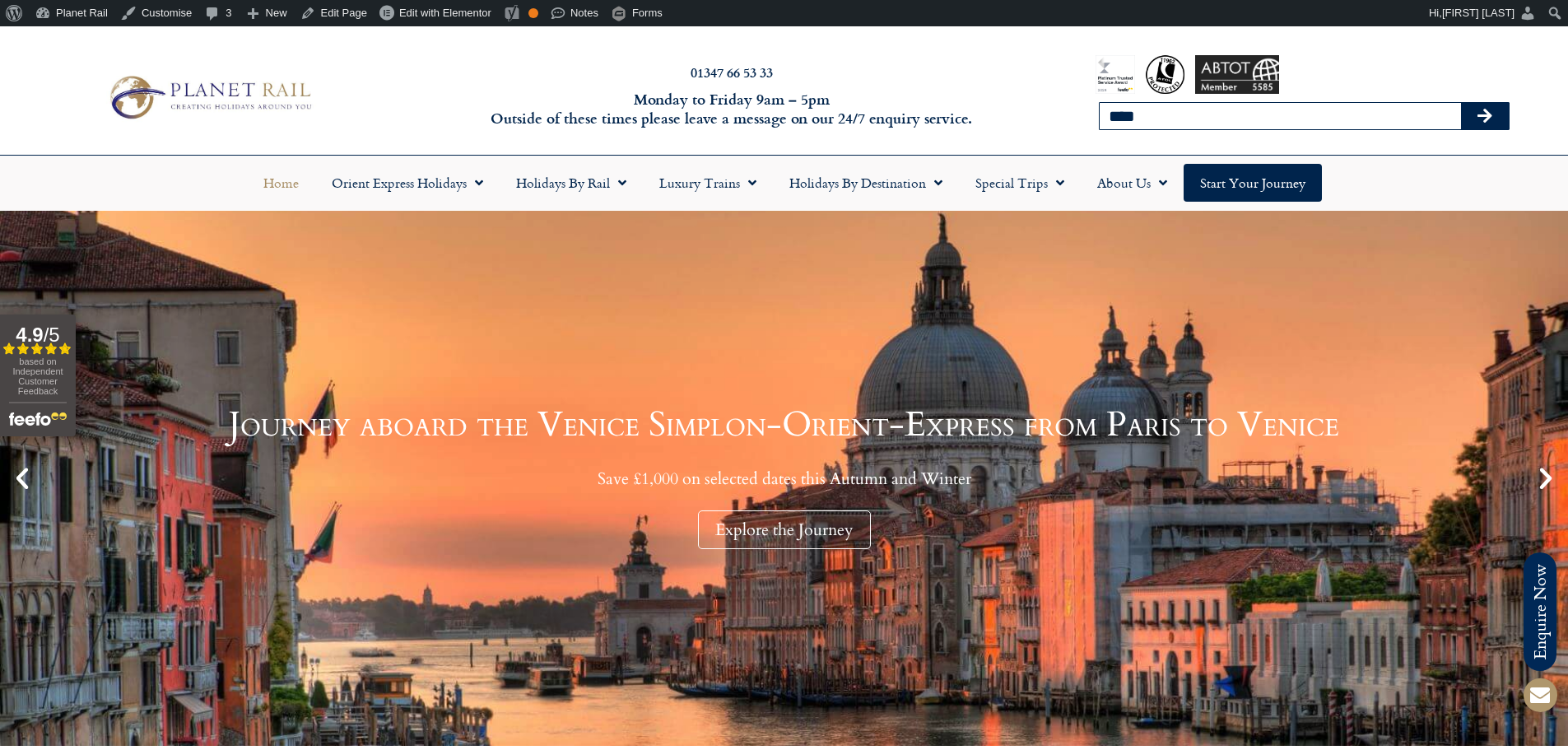 type on "****" 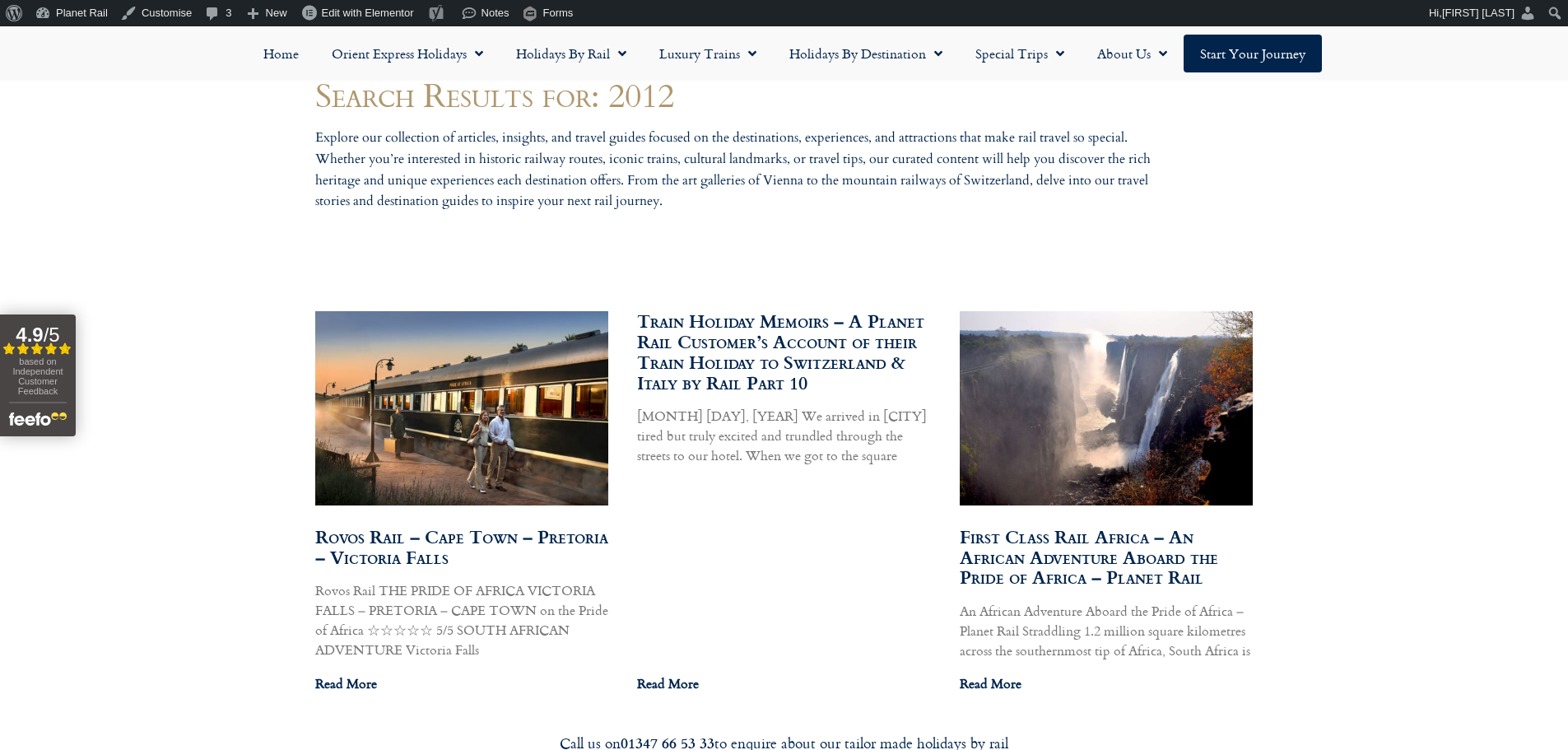scroll, scrollTop: 769, scrollLeft: 0, axis: vertical 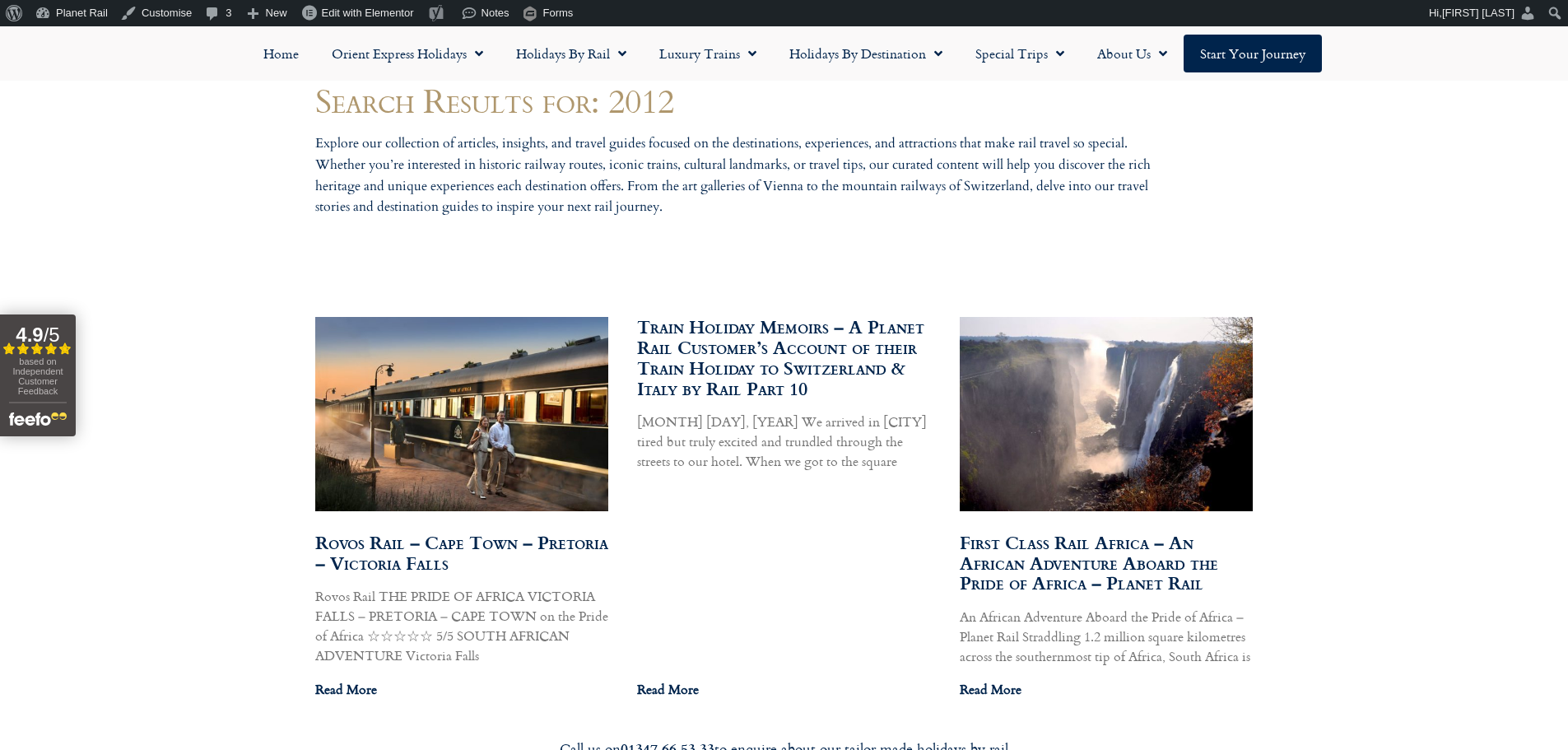 click on "Train Holiday Memoirs – A Planet Rail Customer’s Account of their Train Holiday to Switzerland & Italy by Rail Part 10" at bounding box center (780, 356) 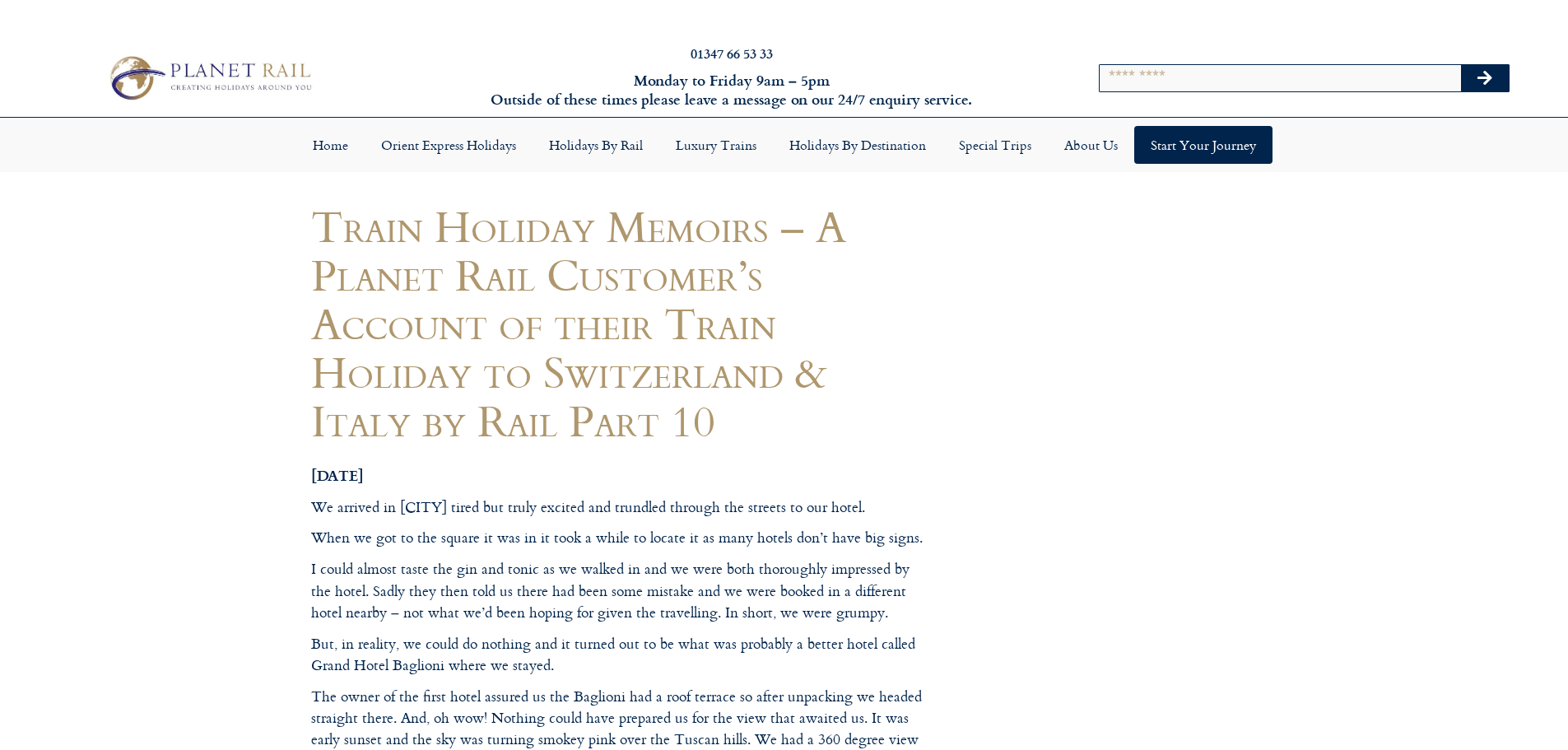 scroll, scrollTop: 0, scrollLeft: 0, axis: both 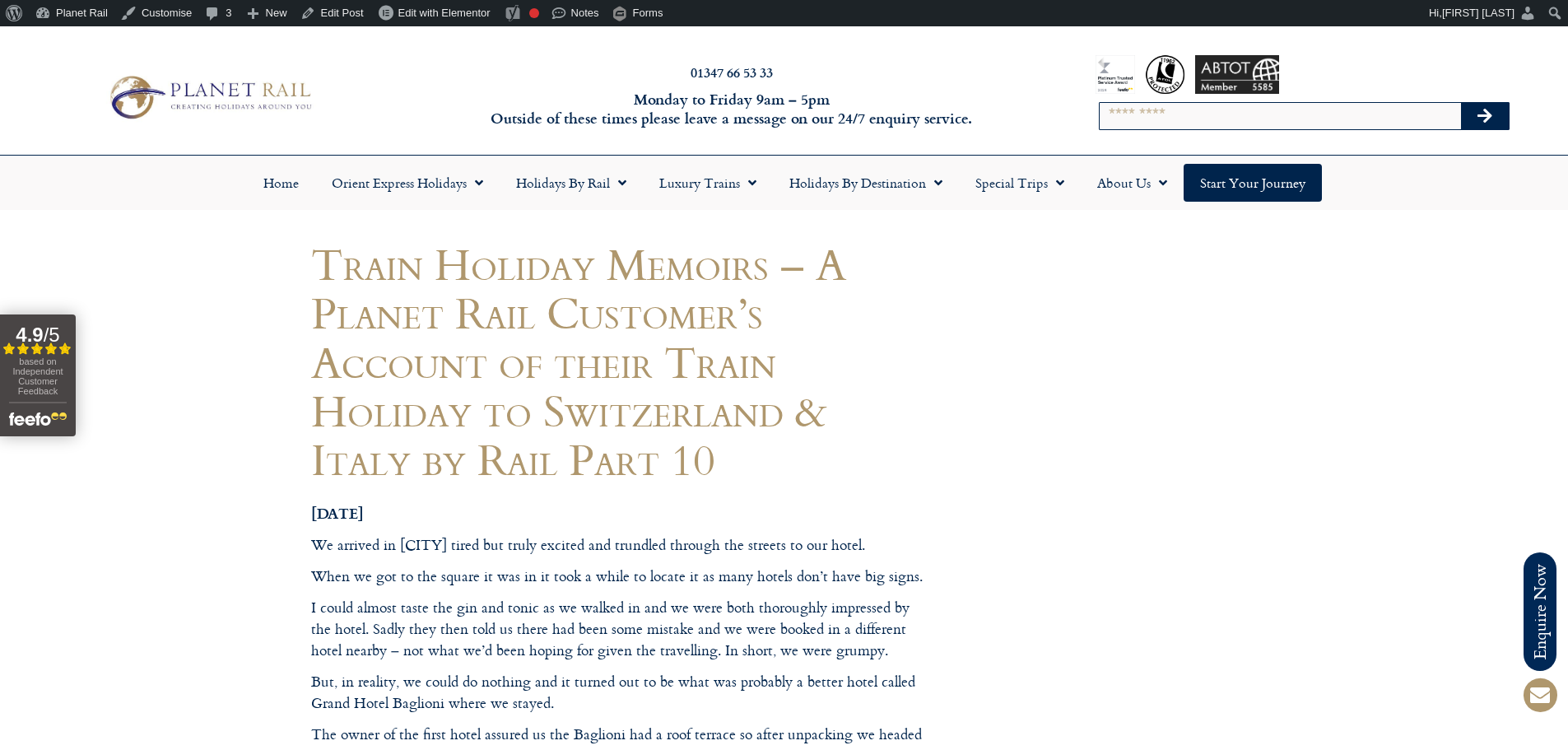 click at bounding box center (209, 97) 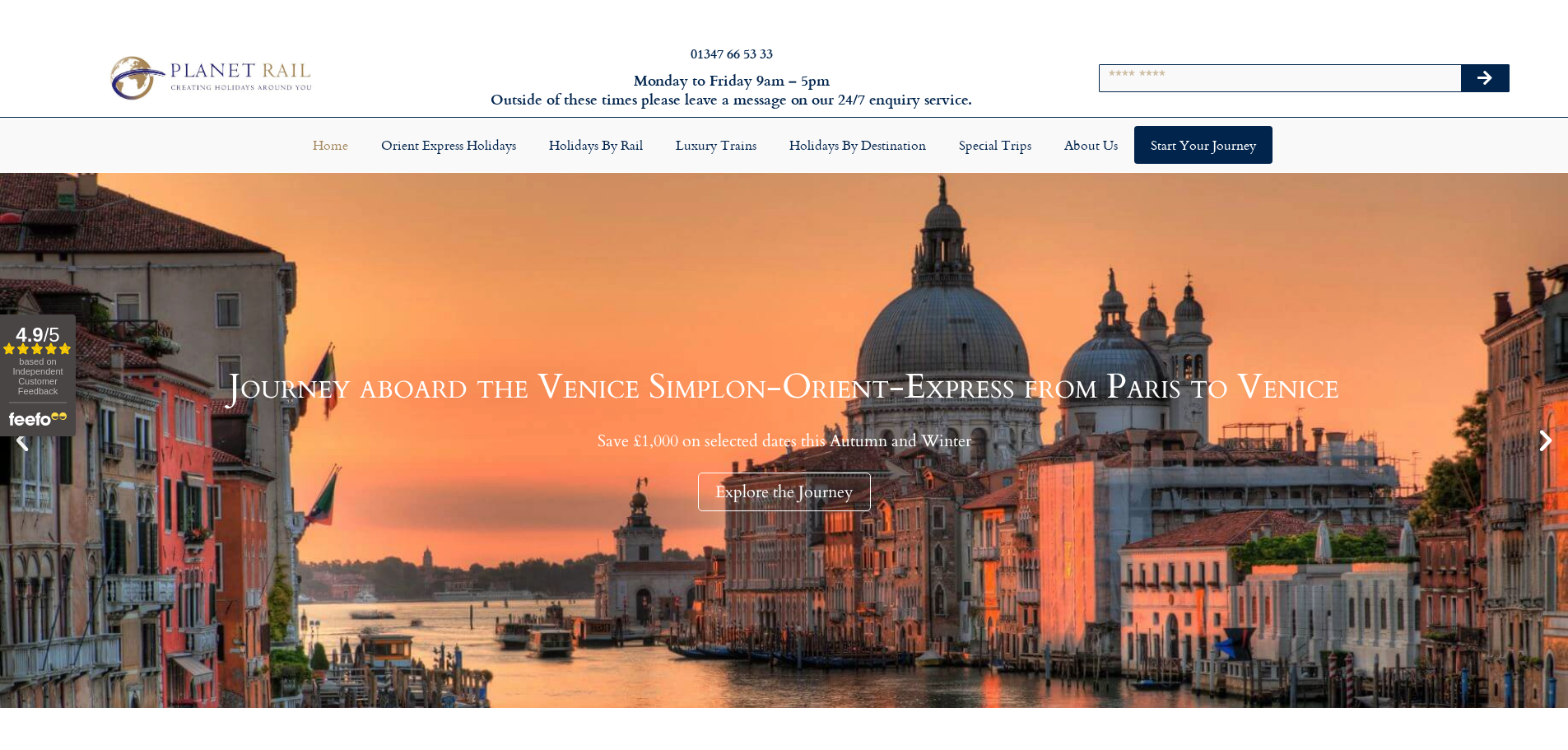 scroll, scrollTop: 0, scrollLeft: 0, axis: both 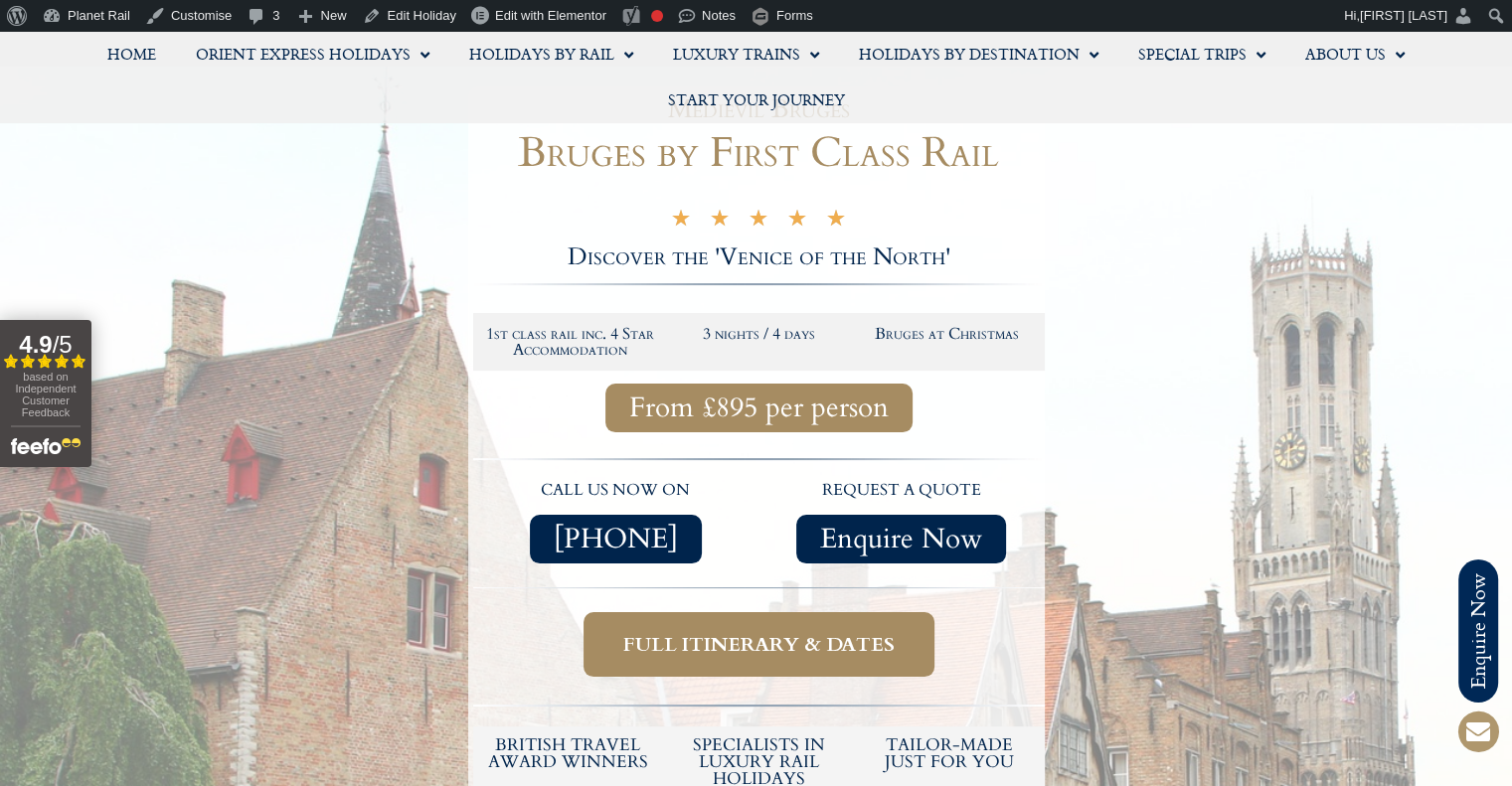click on "Full itinerary & dates" at bounding box center (758, 644) 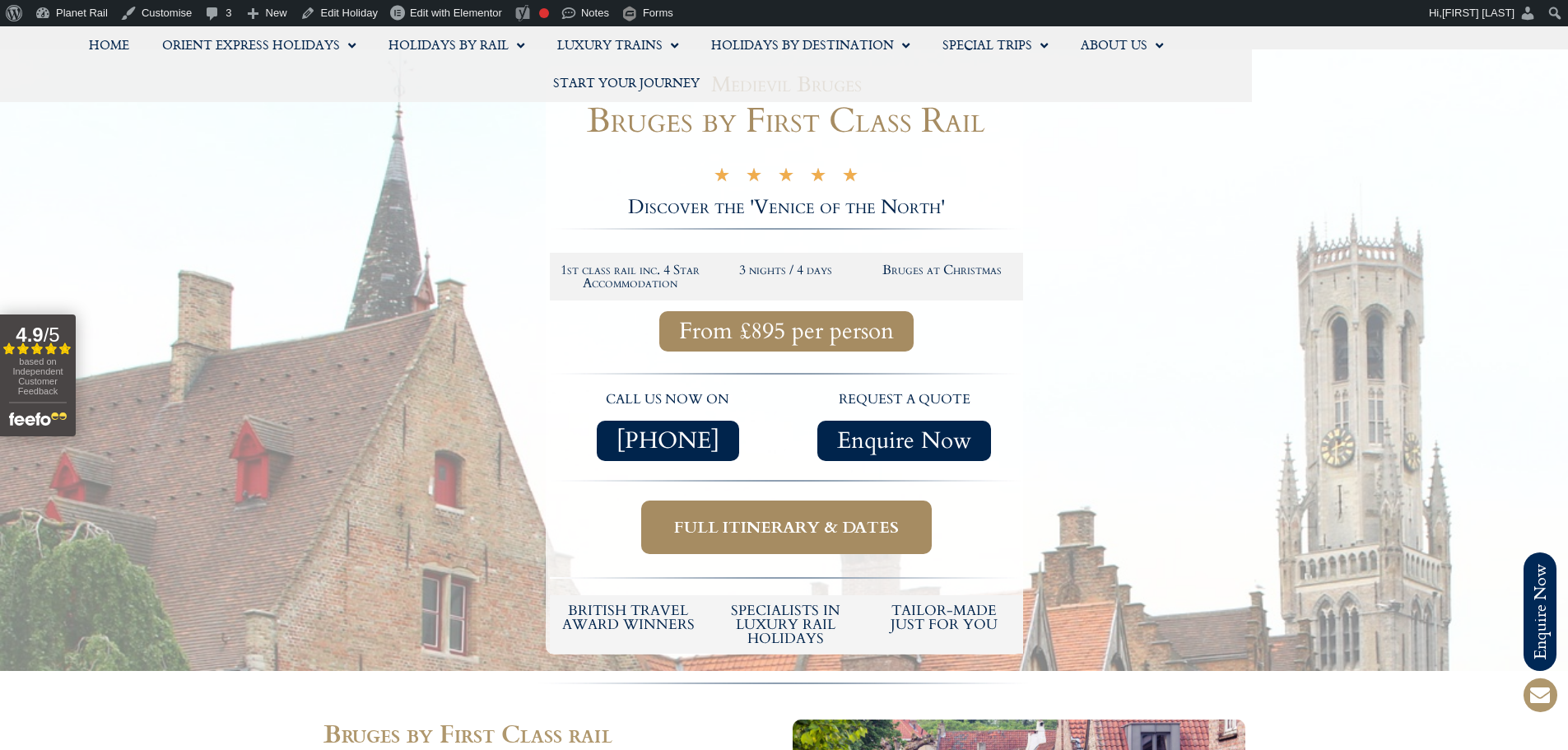 click on "Full itinerary & dates" at bounding box center [786, 527] 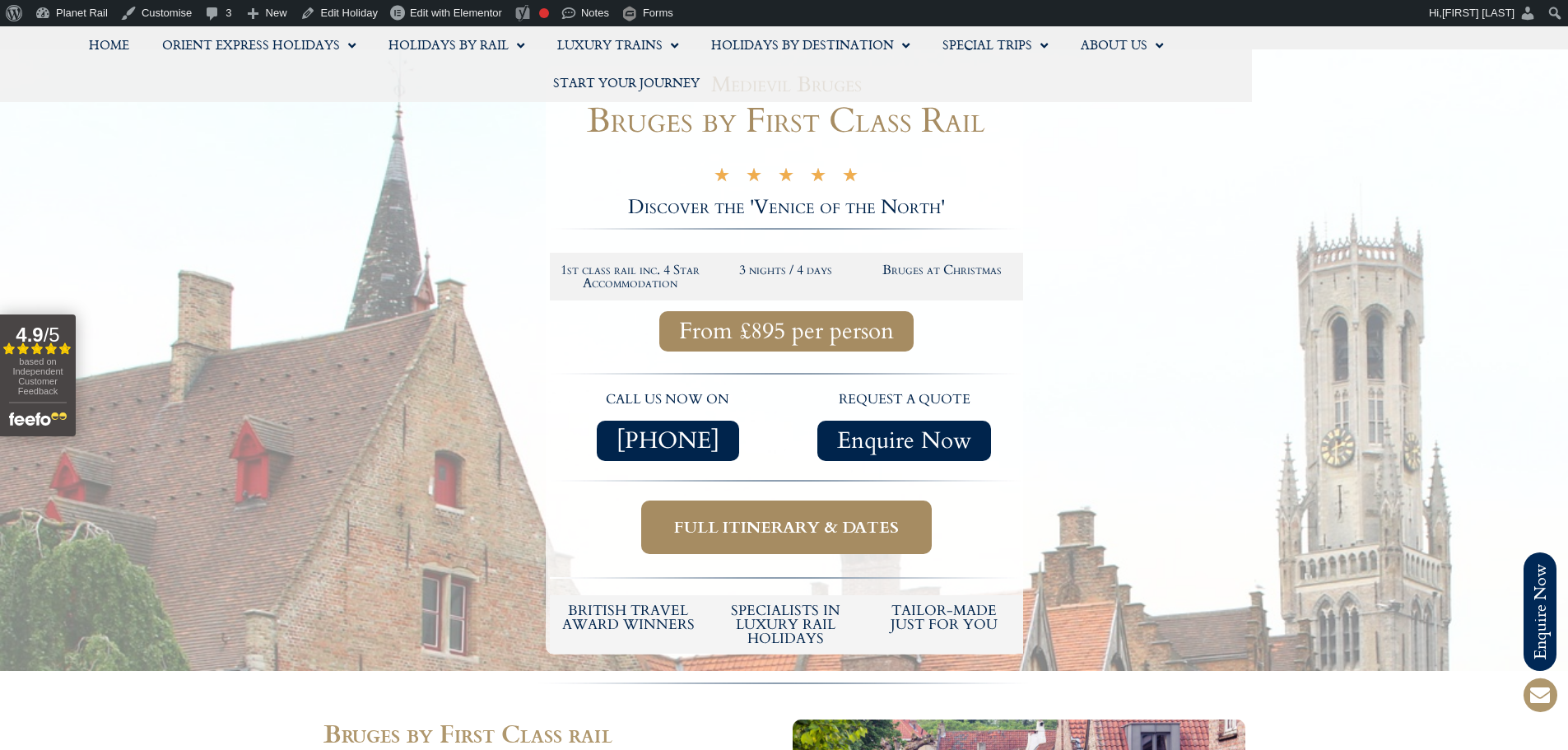 click at bounding box center [784, 361] 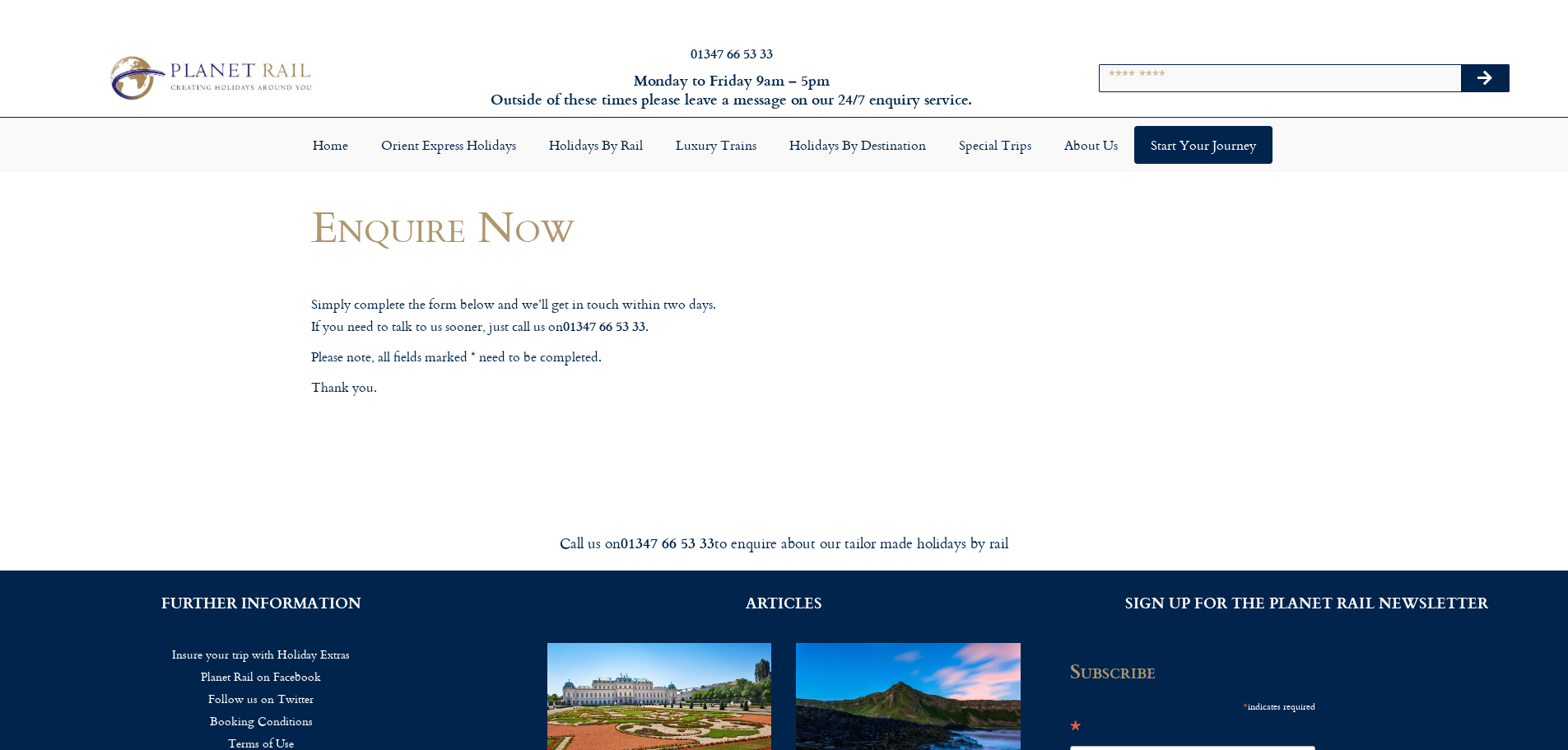 scroll, scrollTop: 0, scrollLeft: 0, axis: both 